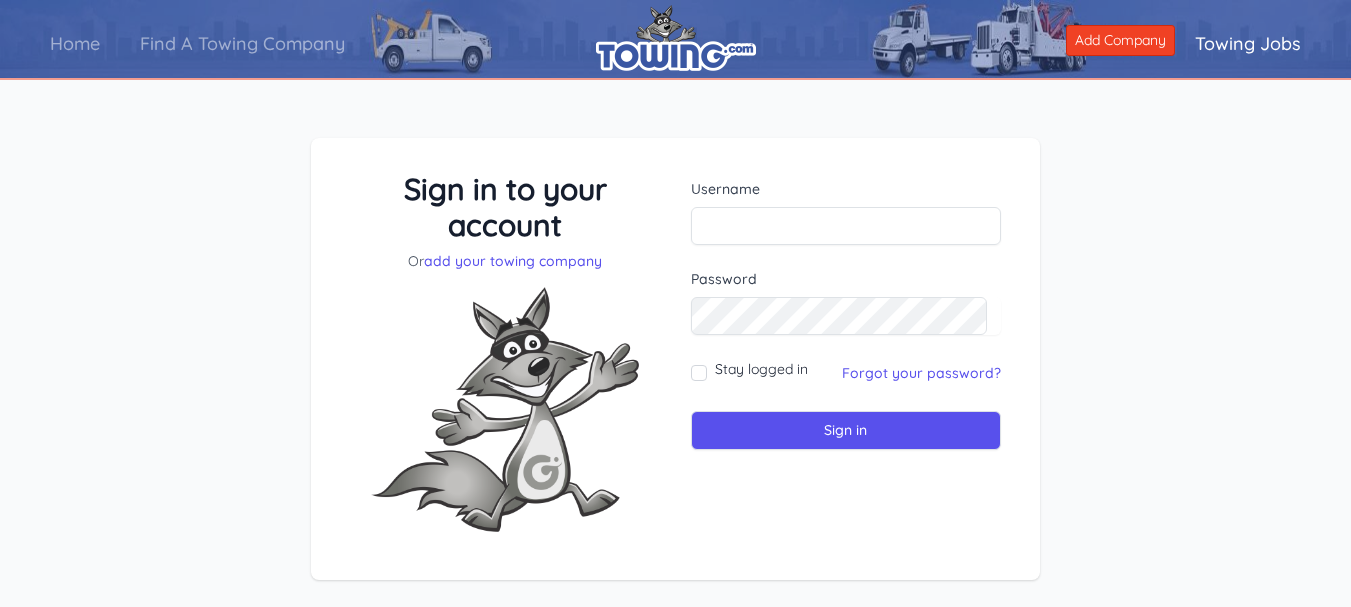 scroll, scrollTop: 0, scrollLeft: 0, axis: both 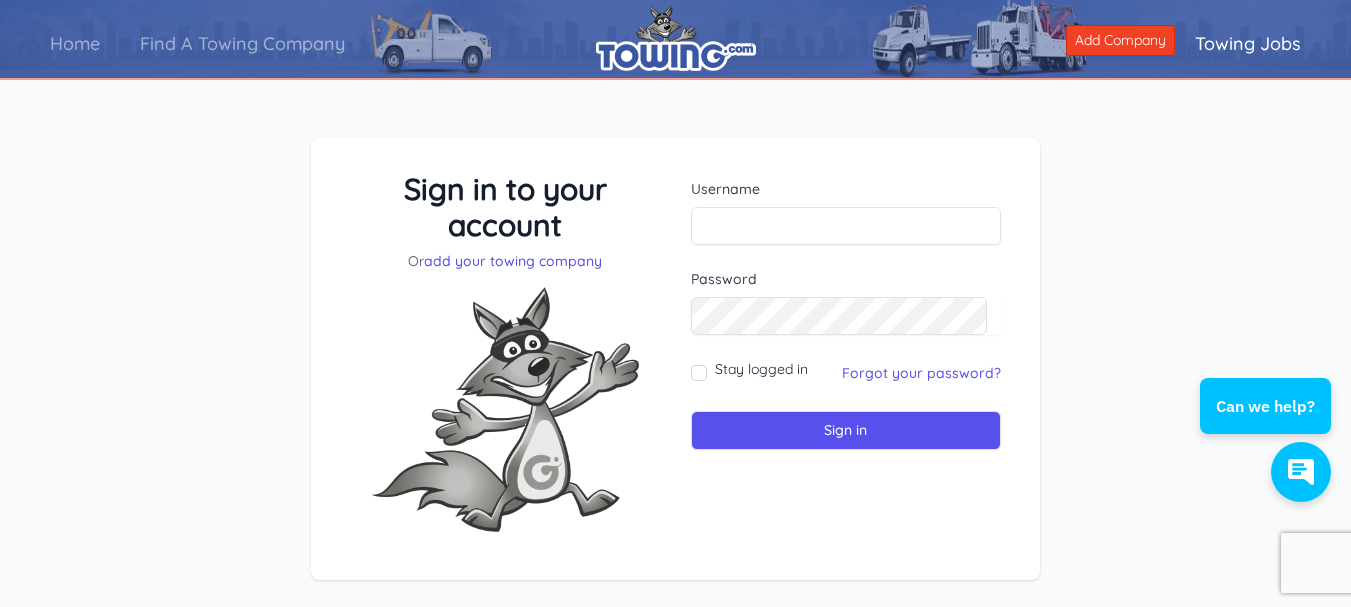 click at bounding box center (846, 226) 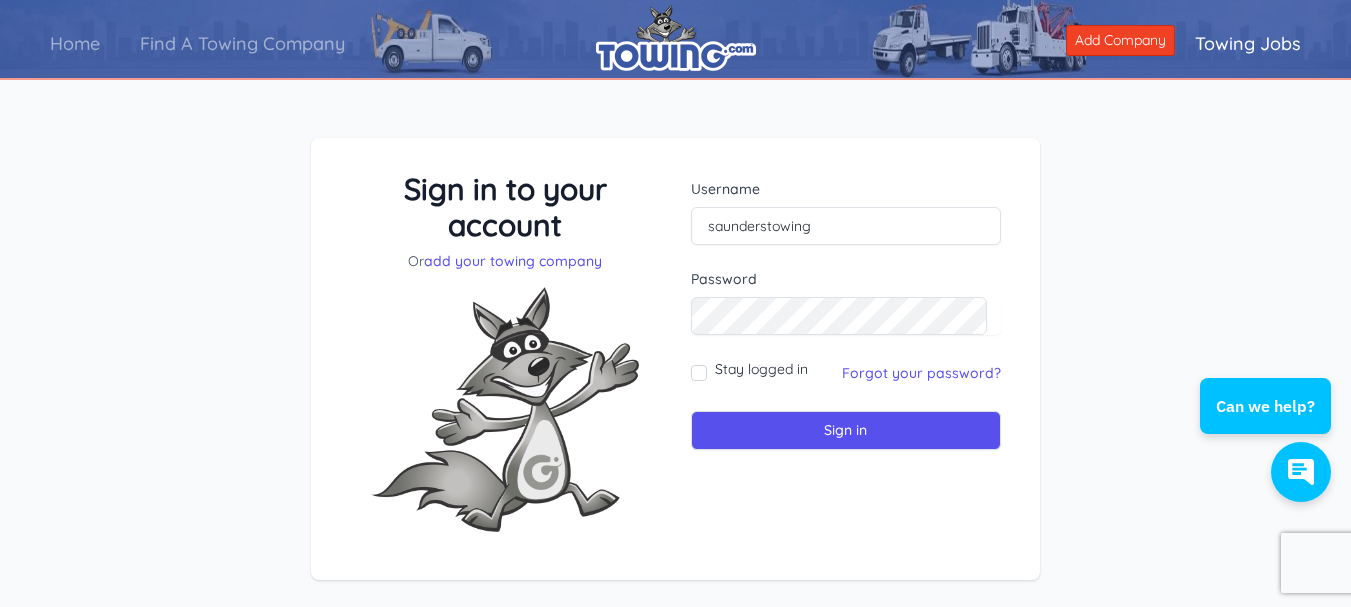type on "saunderstowing" 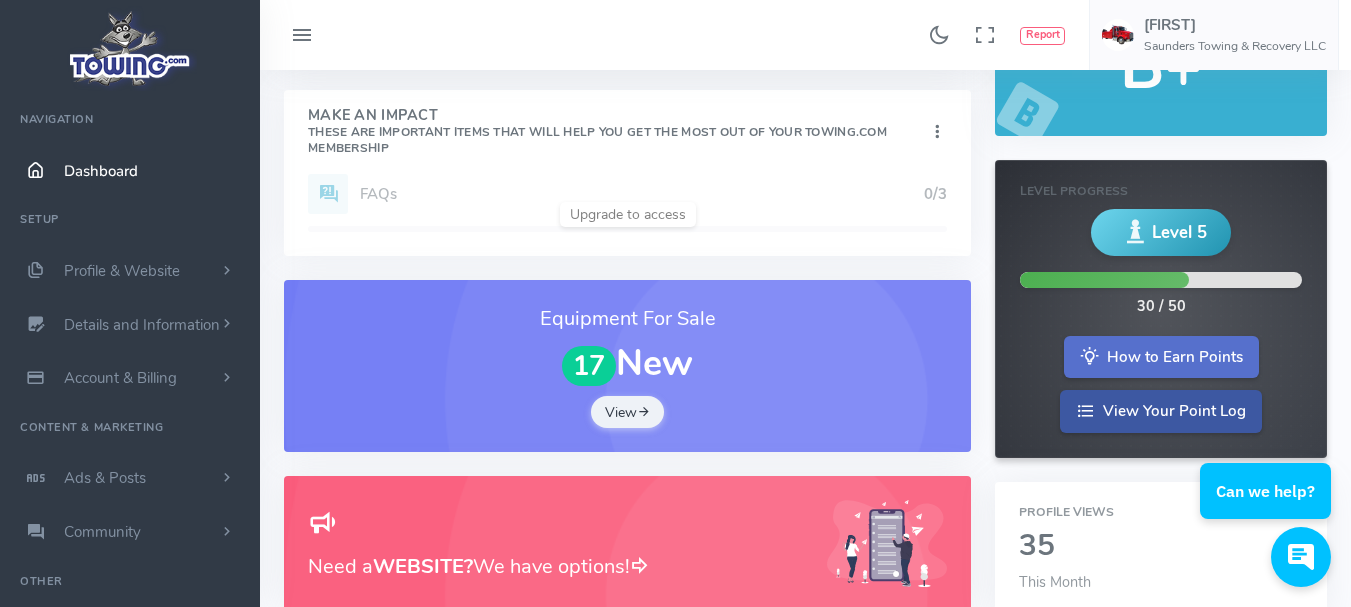 scroll, scrollTop: 200, scrollLeft: 0, axis: vertical 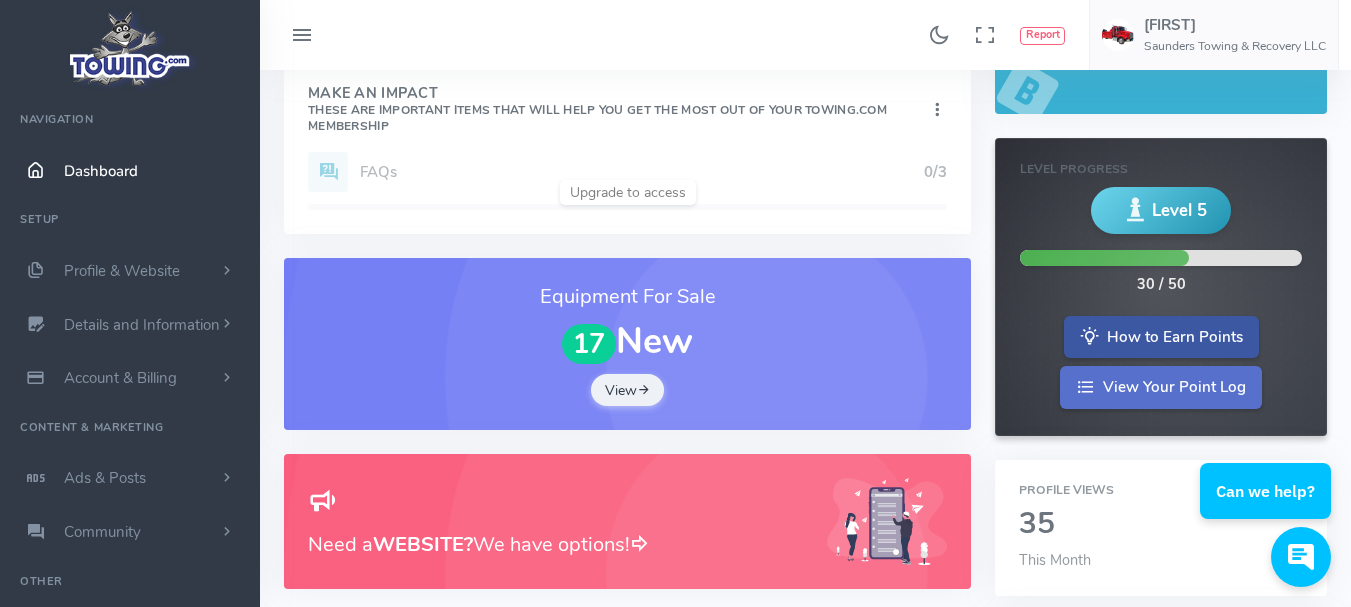 click on "View Your Point Log" at bounding box center (1161, 387) 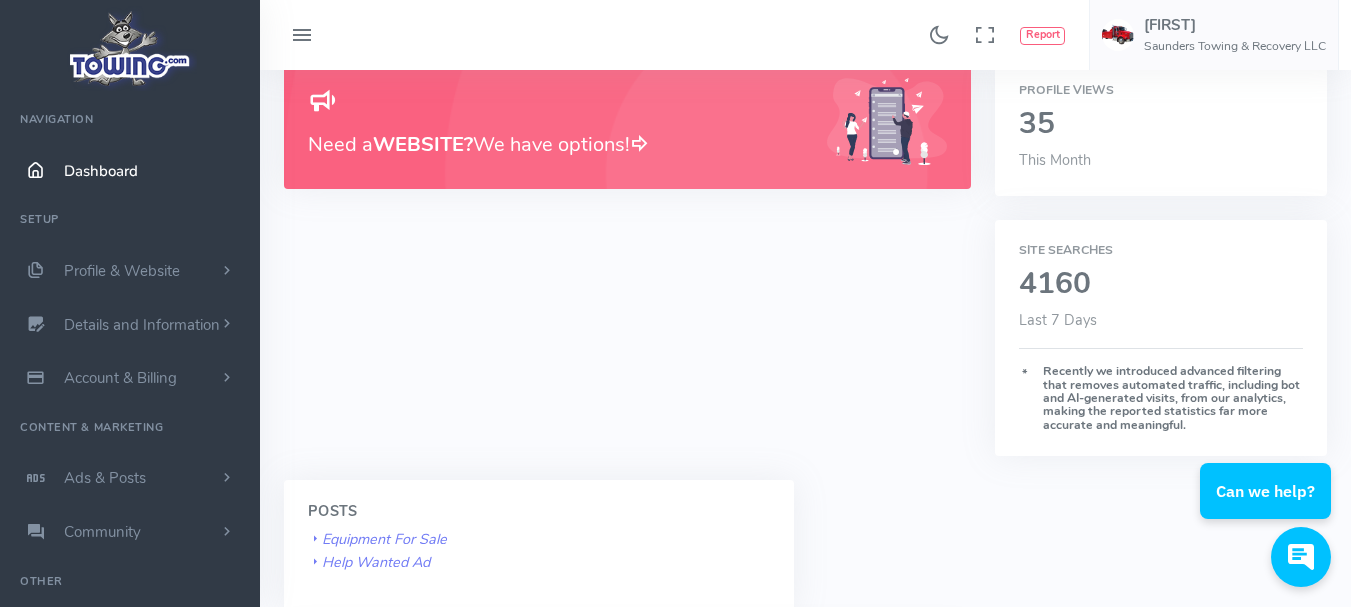 scroll, scrollTop: 876, scrollLeft: 0, axis: vertical 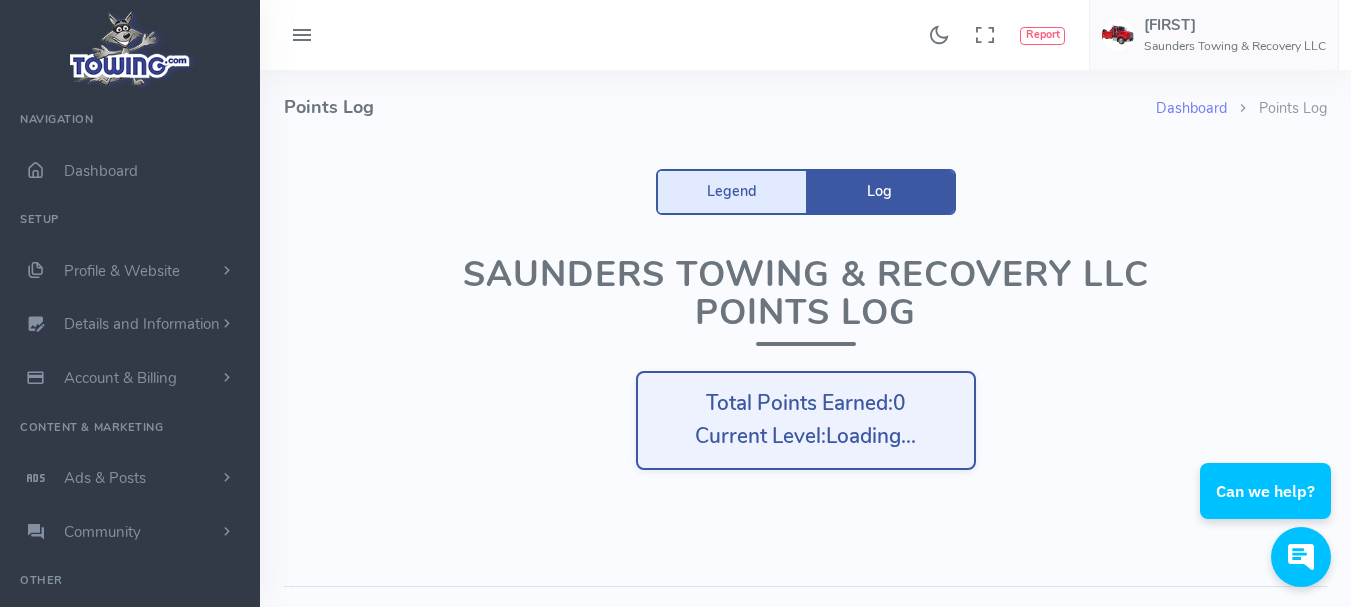 click on "Legend" at bounding box center [732, 192] 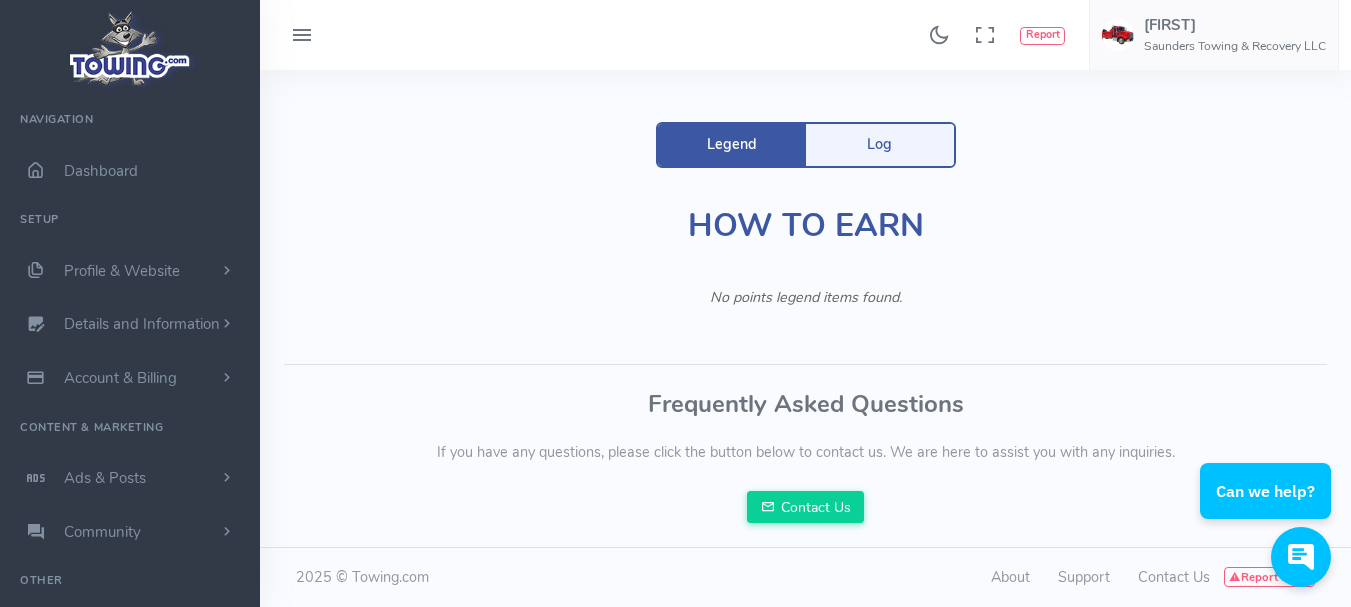 scroll, scrollTop: 0, scrollLeft: 0, axis: both 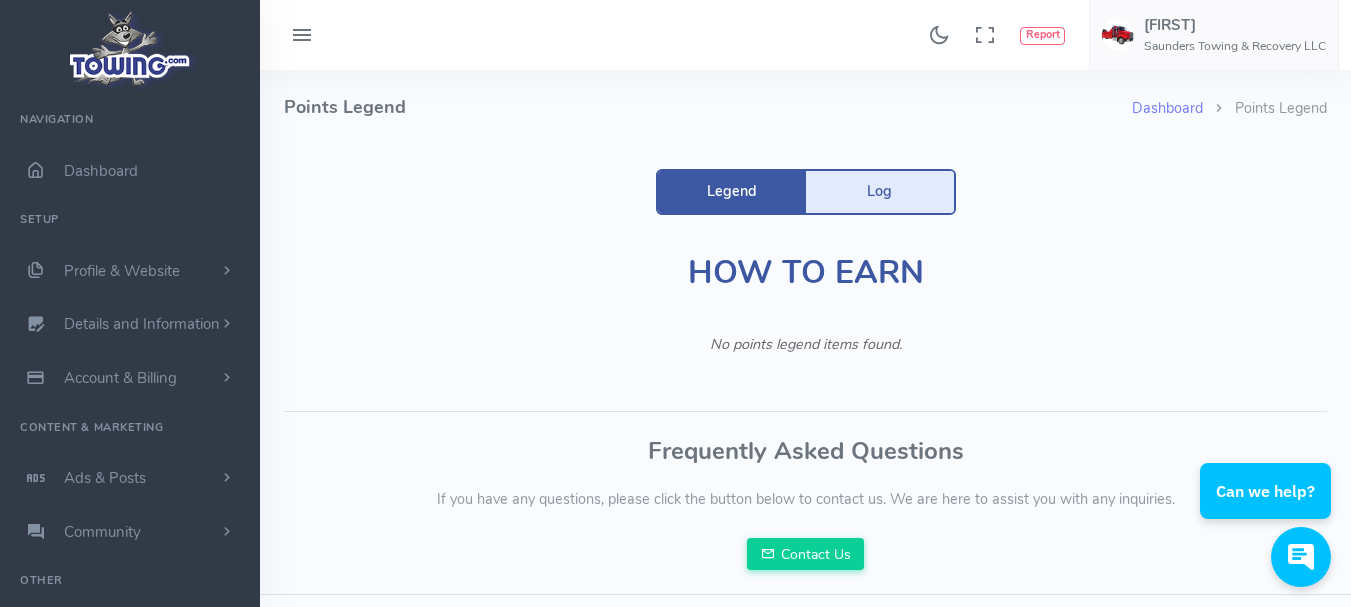 click on "Log" at bounding box center (880, 192) 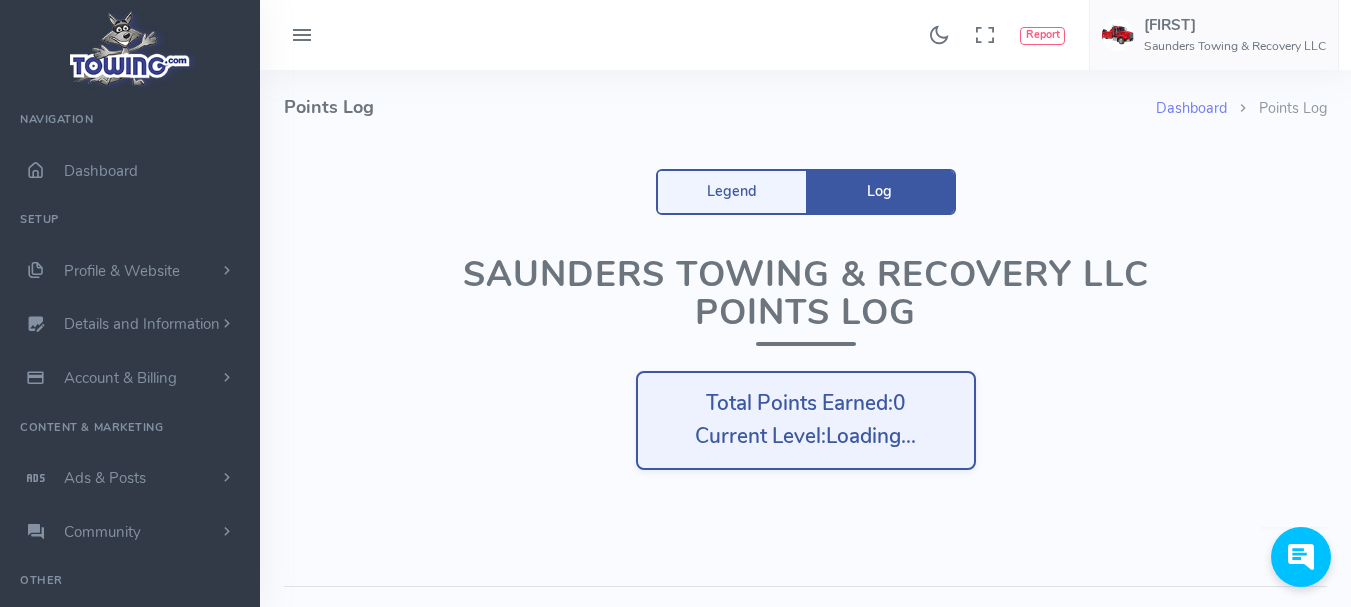 scroll, scrollTop: 0, scrollLeft: 0, axis: both 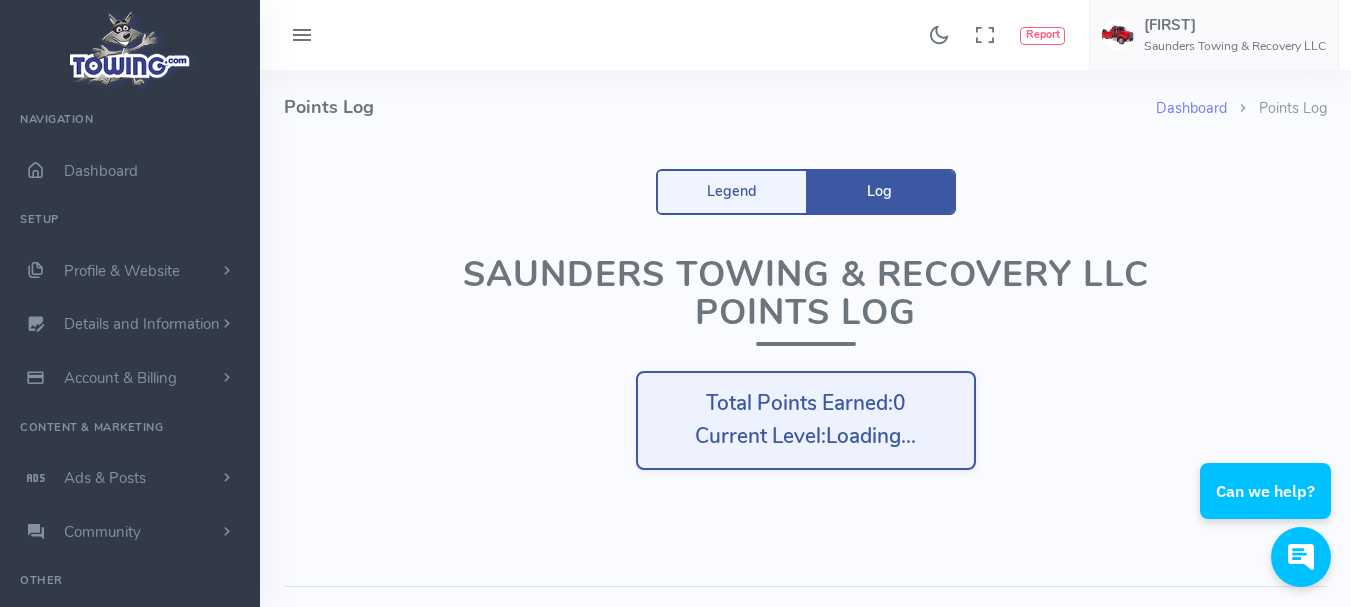 click at bounding box center (302, 36) 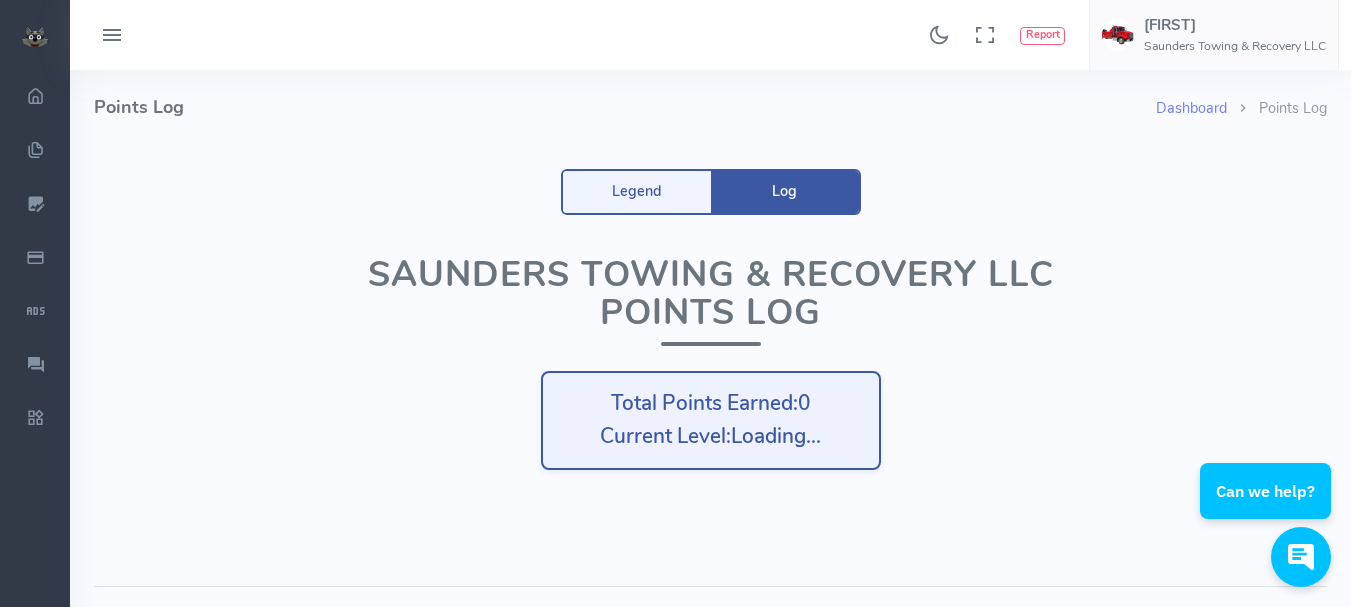 click at bounding box center (112, 36) 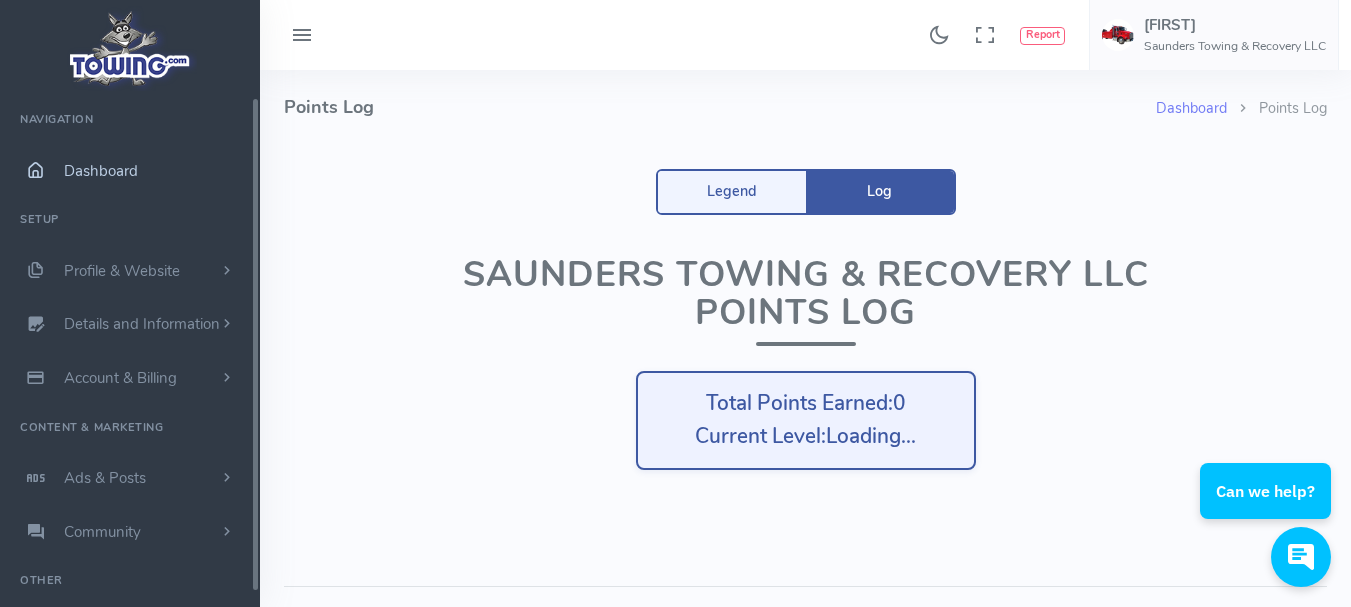 click on "Dashboard" at bounding box center (101, 171) 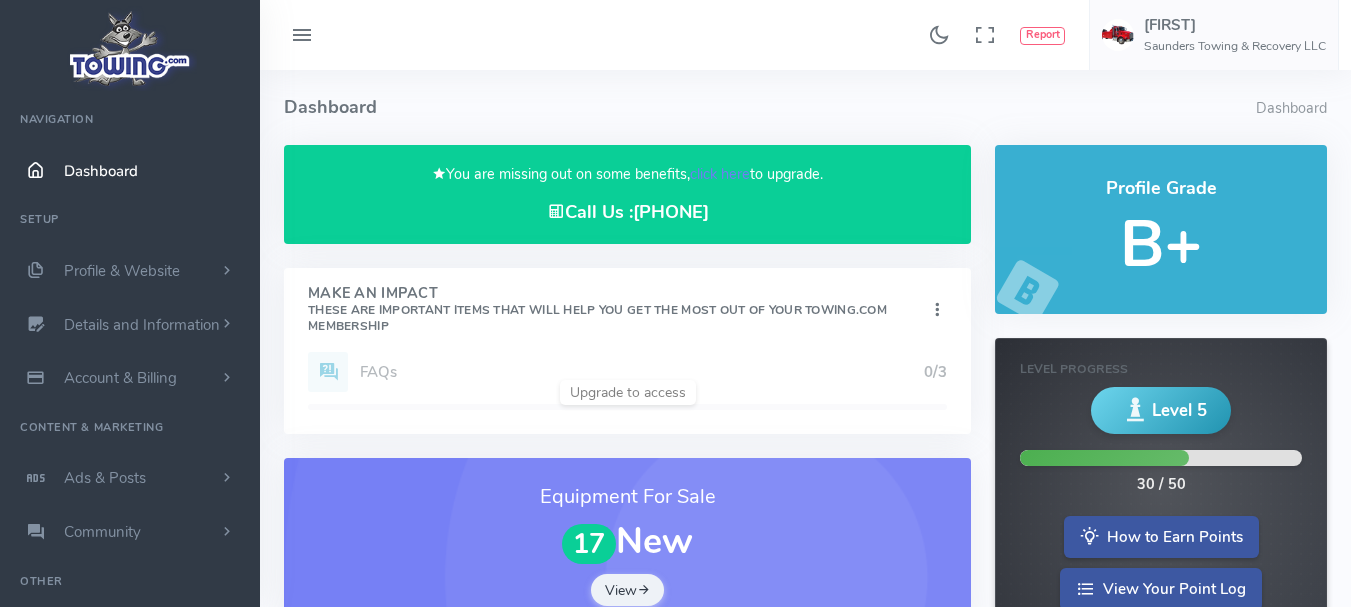 scroll, scrollTop: 0, scrollLeft: 0, axis: both 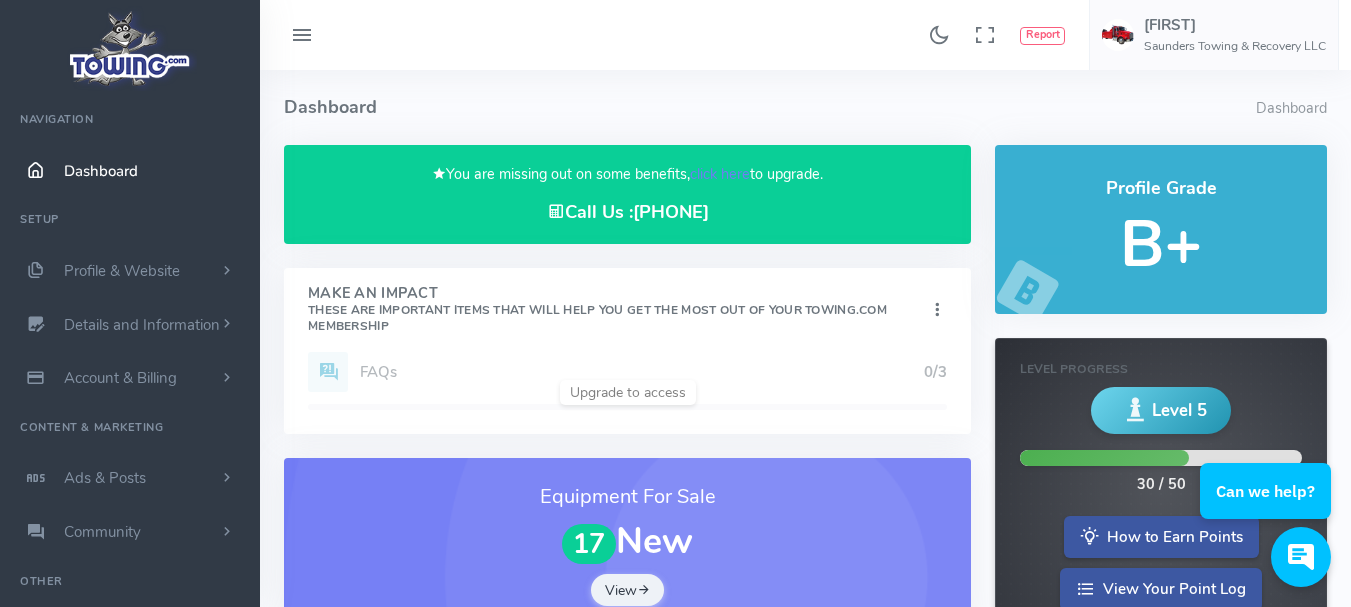 click at bounding box center (937, 310) 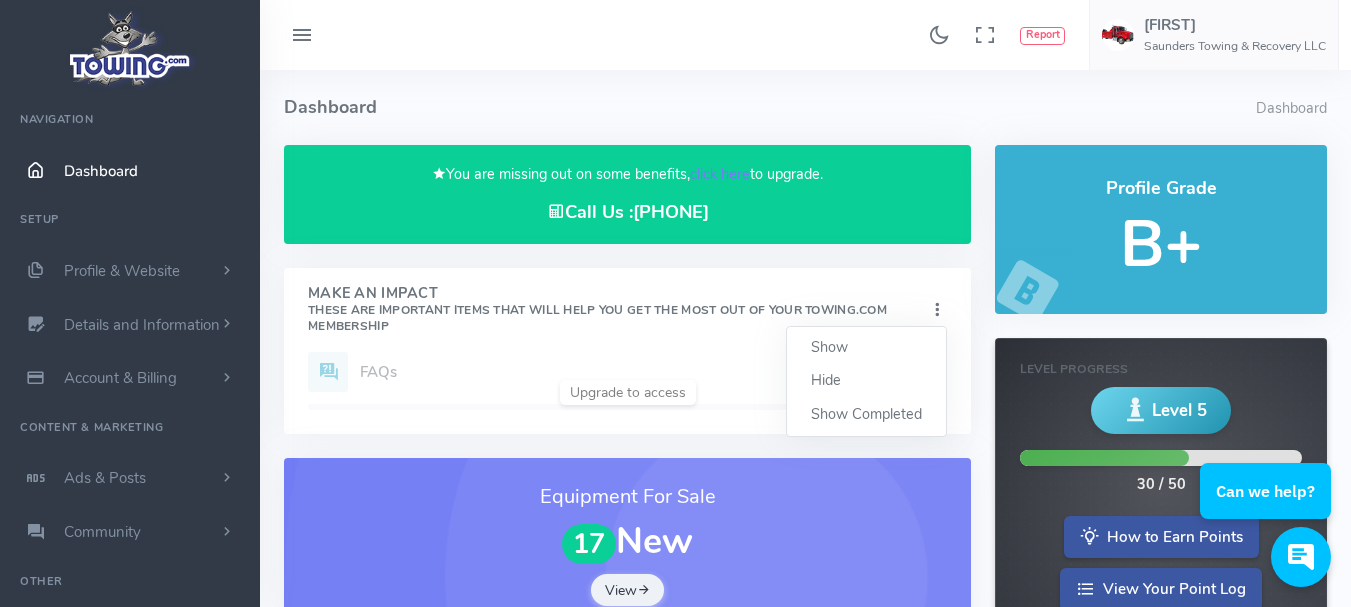 click at bounding box center [937, 310] 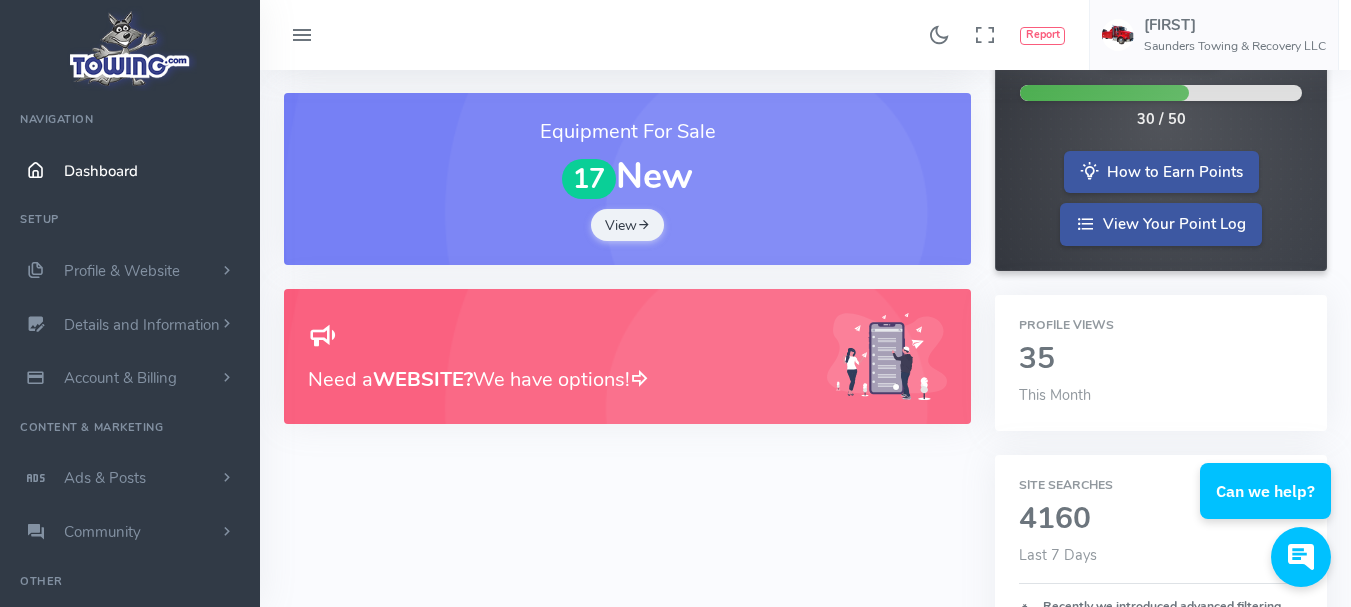 scroll, scrollTop: 400, scrollLeft: 0, axis: vertical 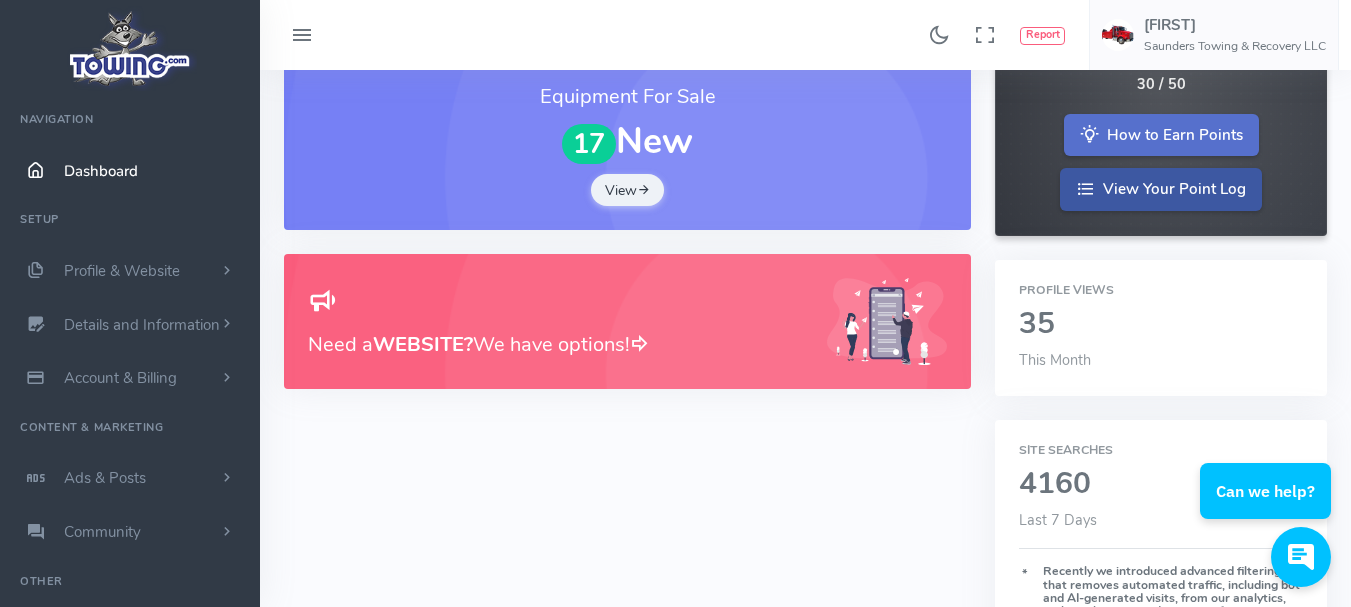 click on "How to Earn Points" at bounding box center [1161, 135] 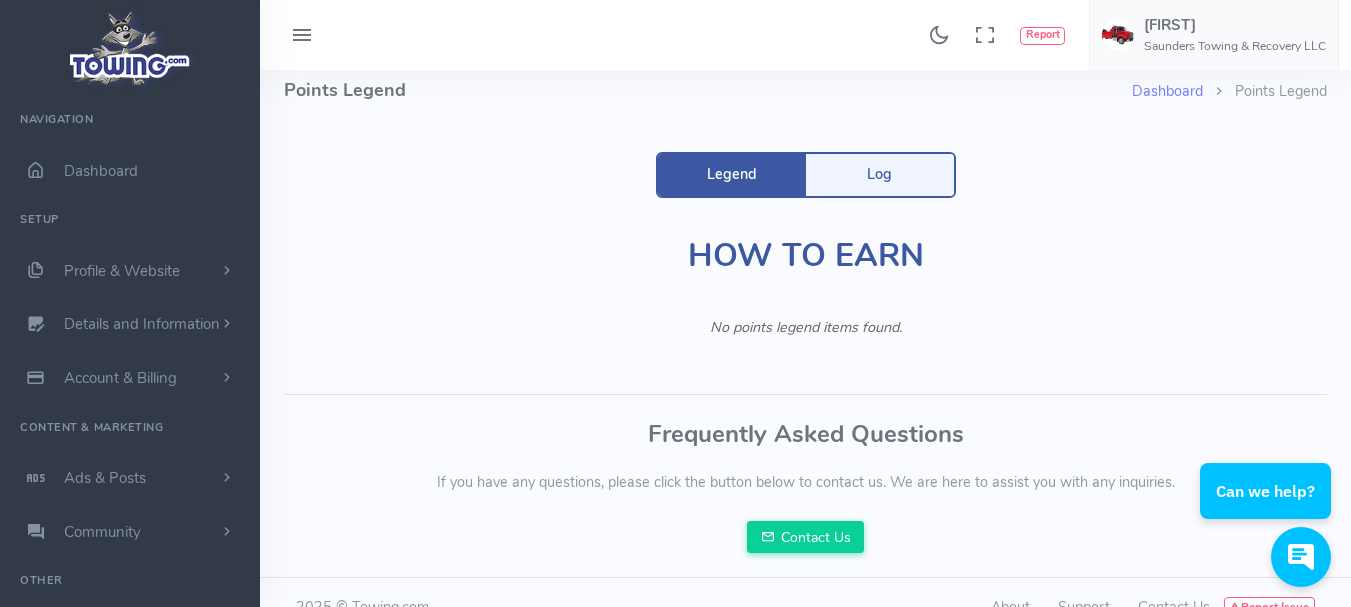 scroll, scrollTop: 0, scrollLeft: 0, axis: both 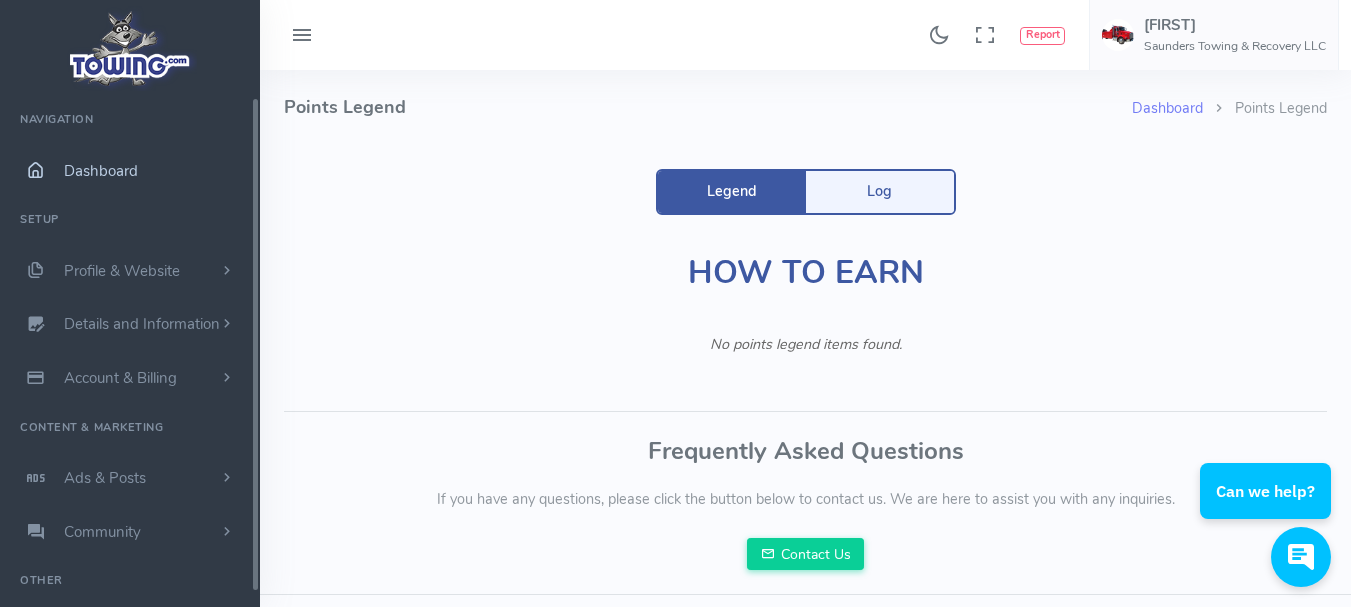 click on "Dashboard" at bounding box center (101, 171) 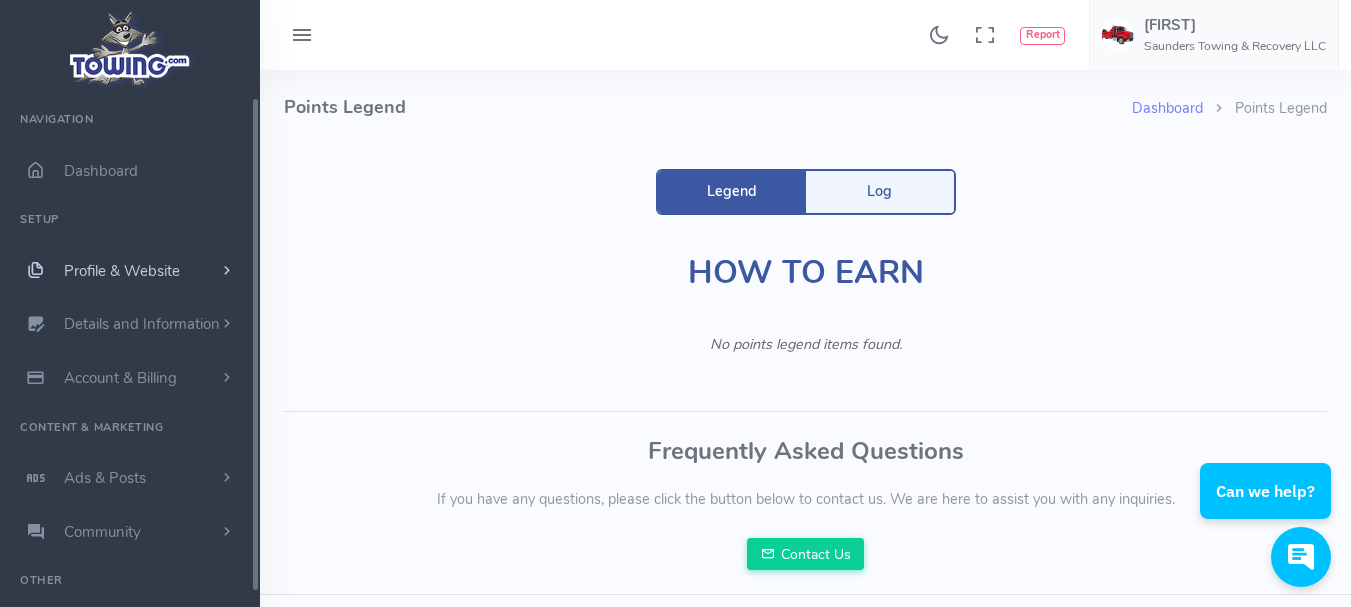 click on "Profile & Website" at bounding box center (122, 271) 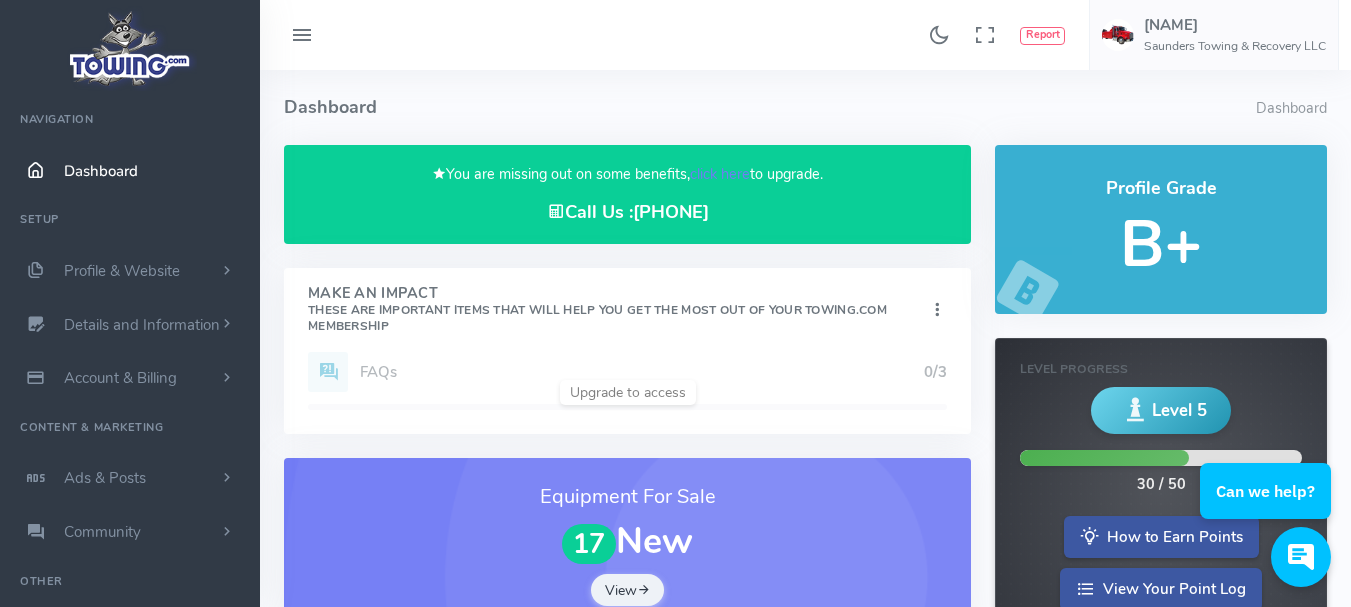 scroll, scrollTop: 0, scrollLeft: 0, axis: both 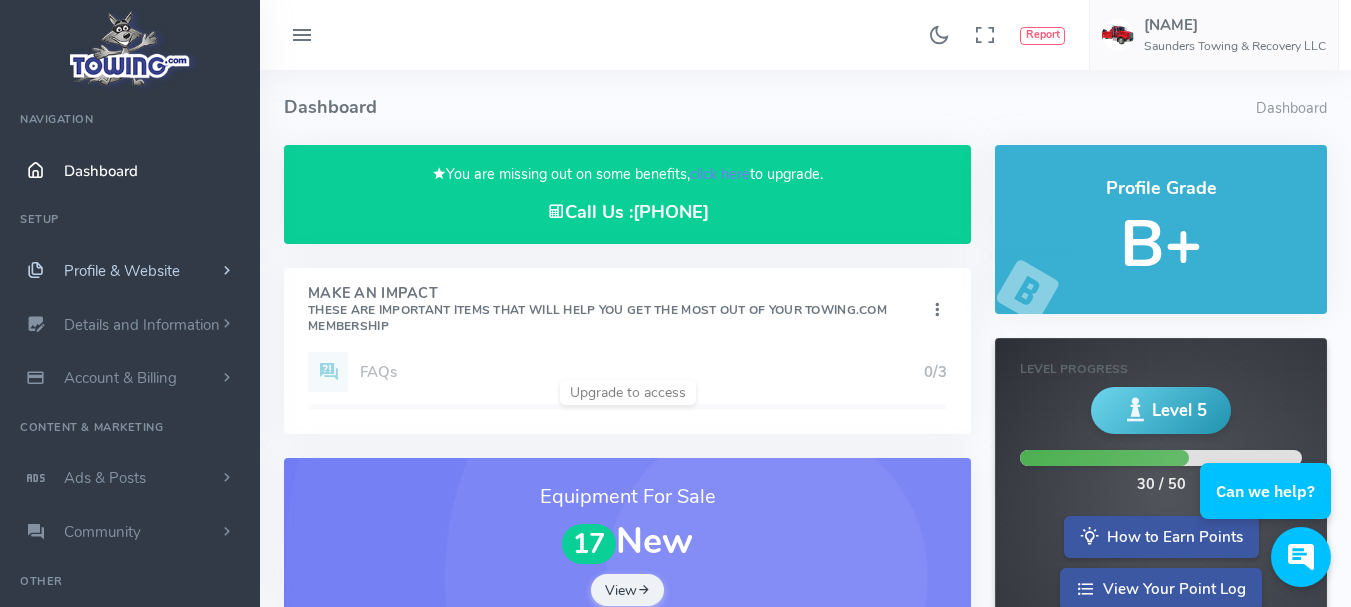 click on "Profile & Website" at bounding box center [122, 271] 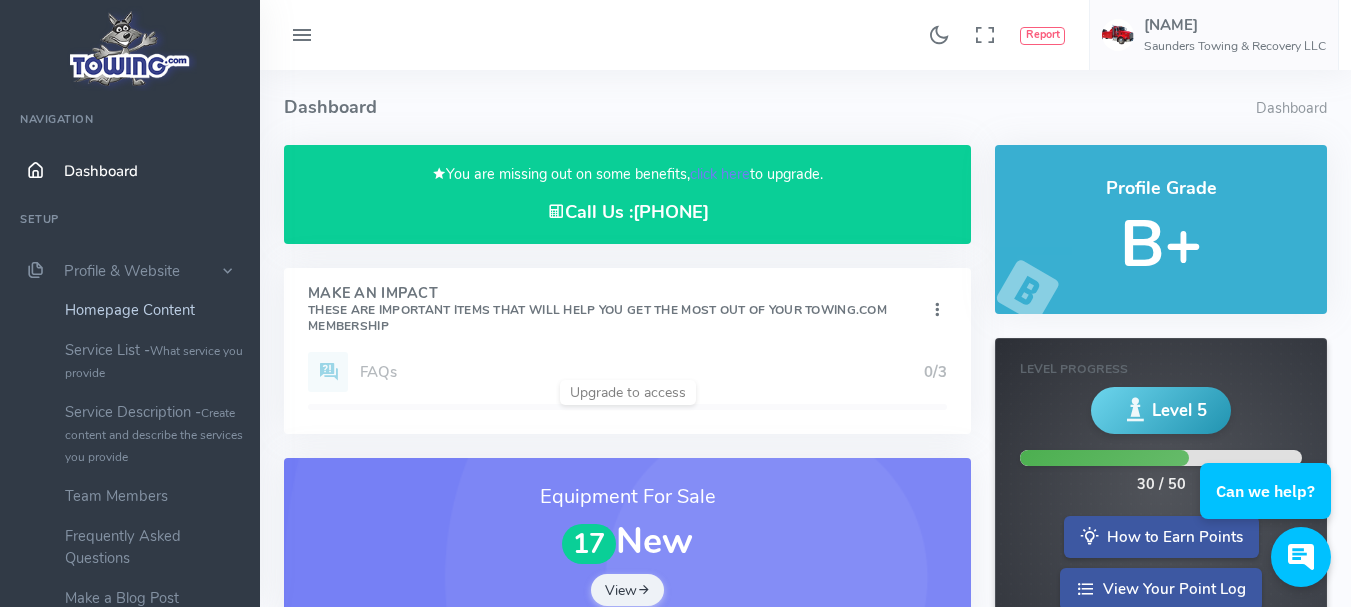 click on "Homepage Content" at bounding box center [155, 310] 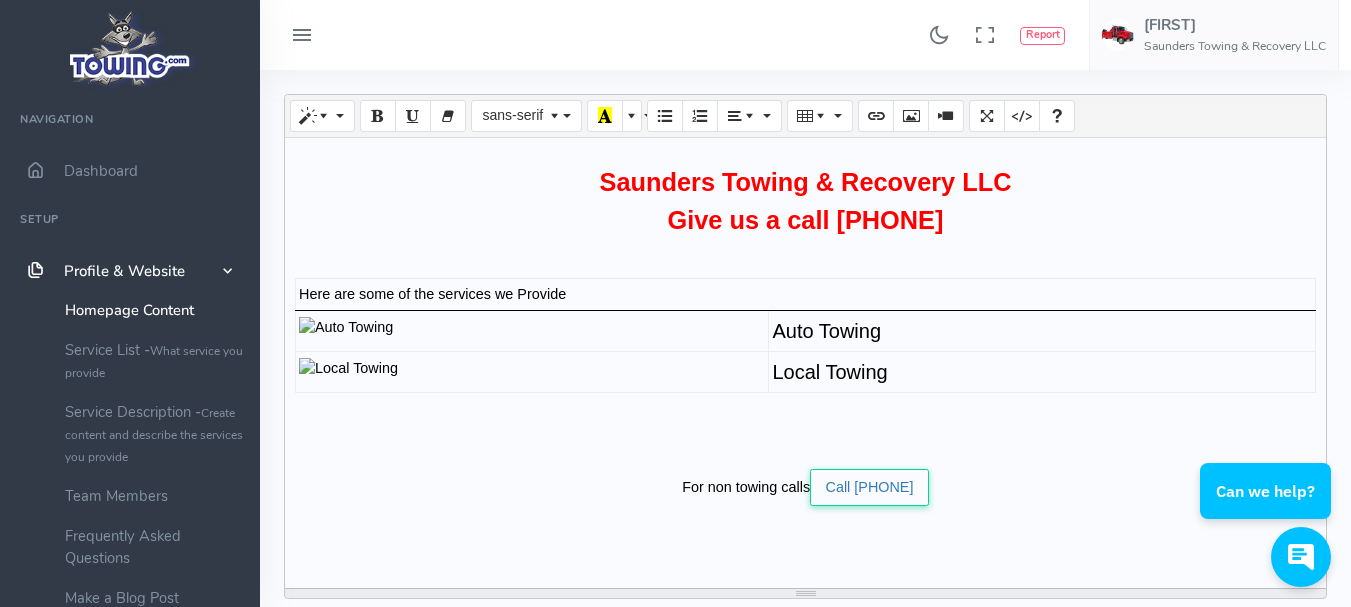 scroll, scrollTop: 0, scrollLeft: 0, axis: both 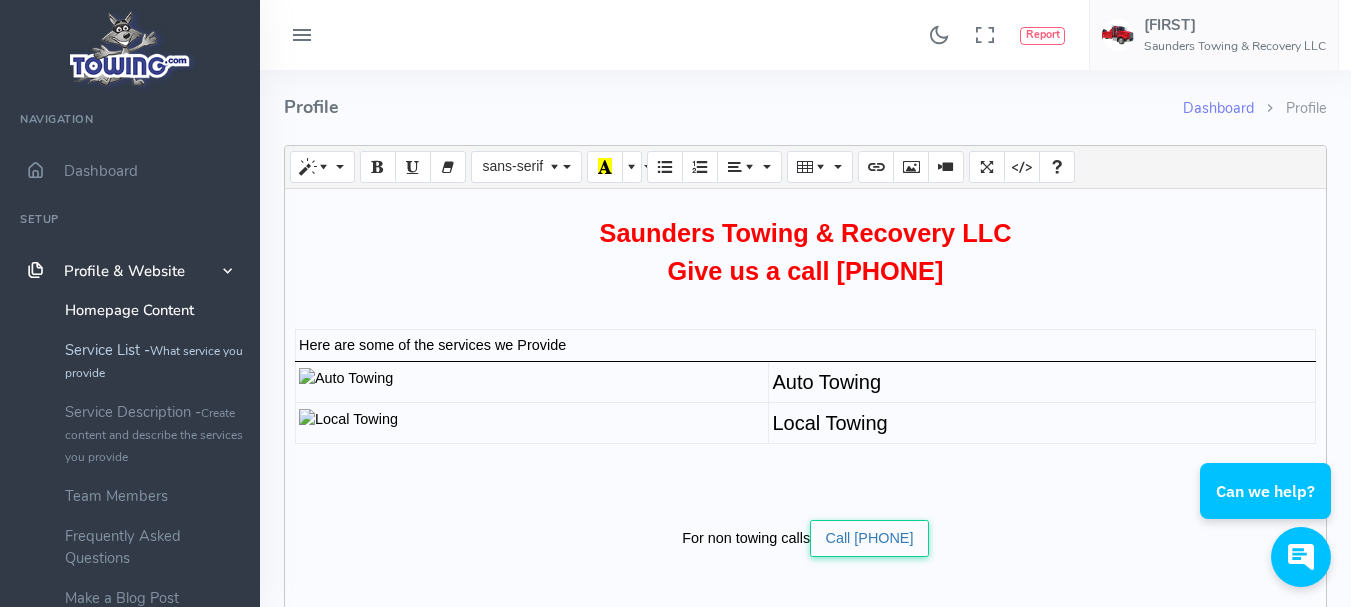 click on "Service List -  What service you provide" at bounding box center [155, 361] 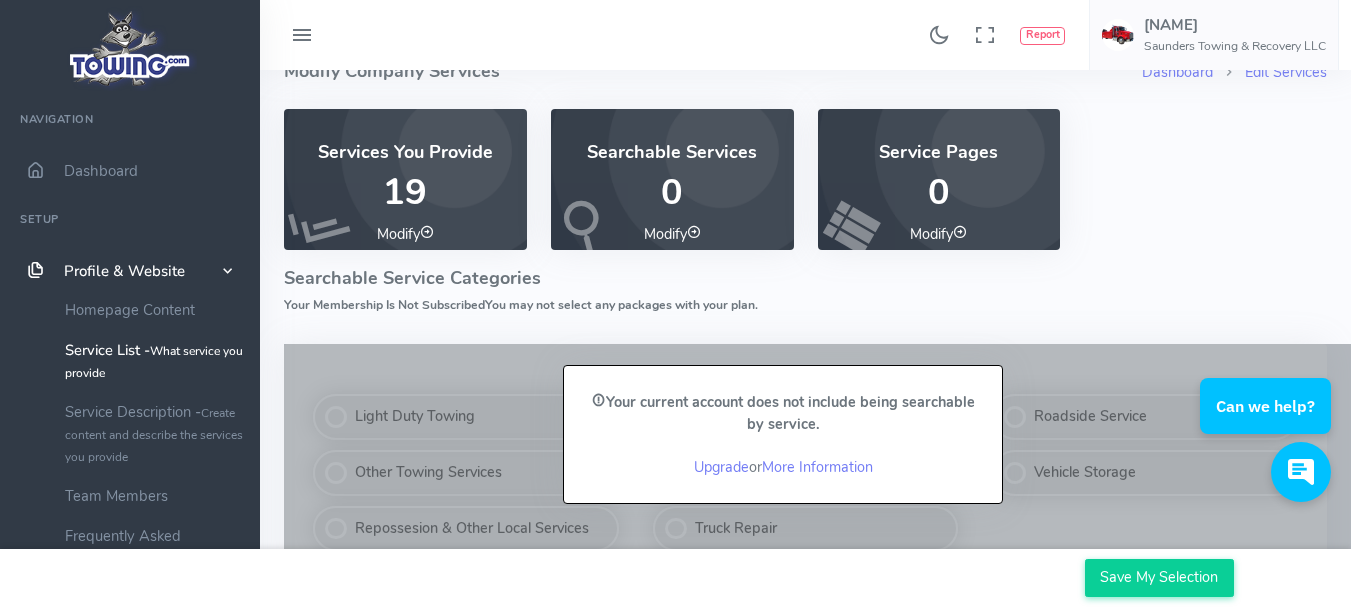 scroll, scrollTop: 0, scrollLeft: 0, axis: both 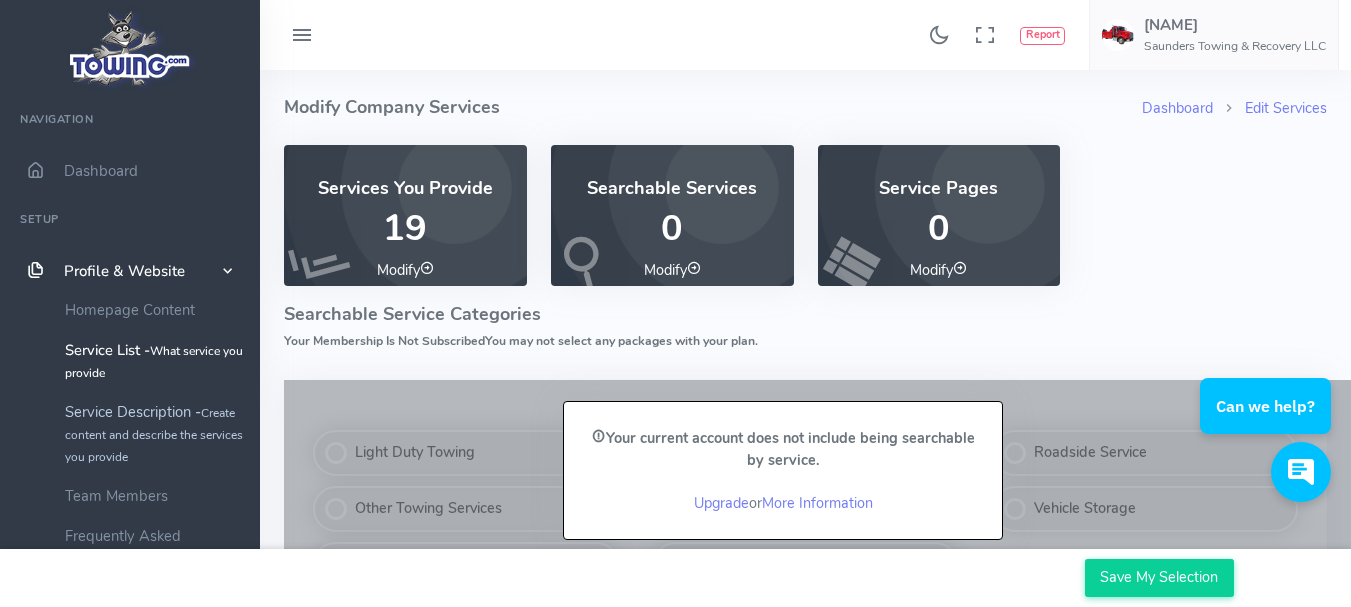 click on "Service Description -  Create content and describe the services you provide" at bounding box center [155, 434] 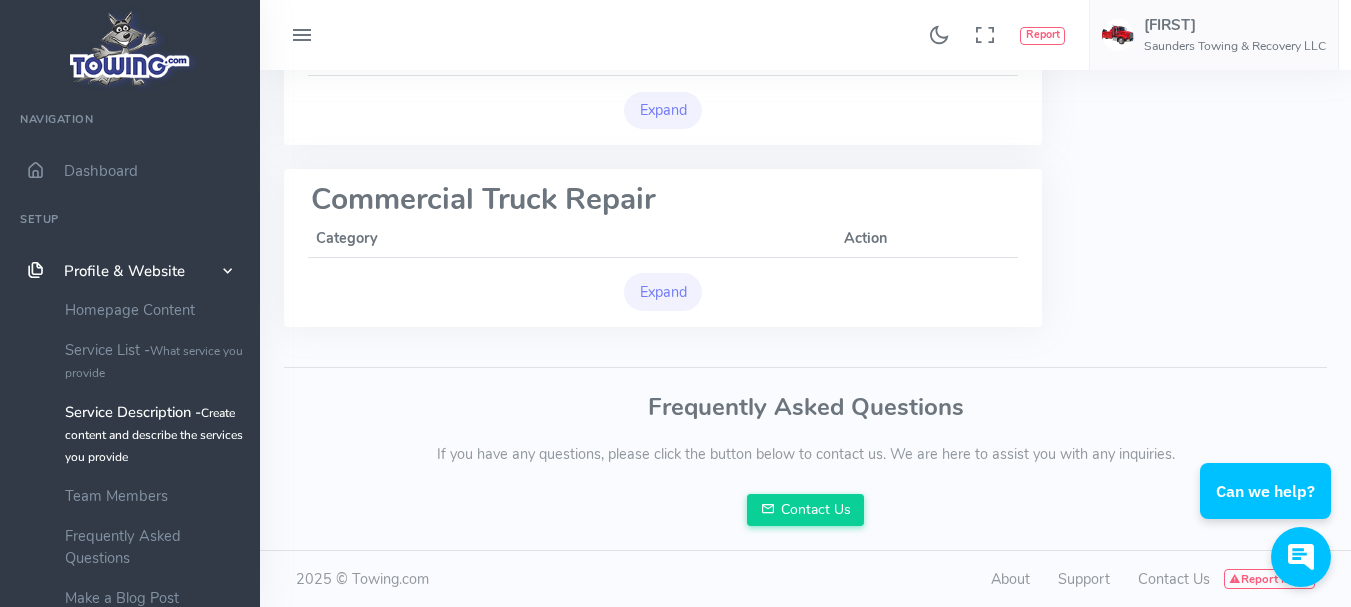 scroll, scrollTop: 1137, scrollLeft: 0, axis: vertical 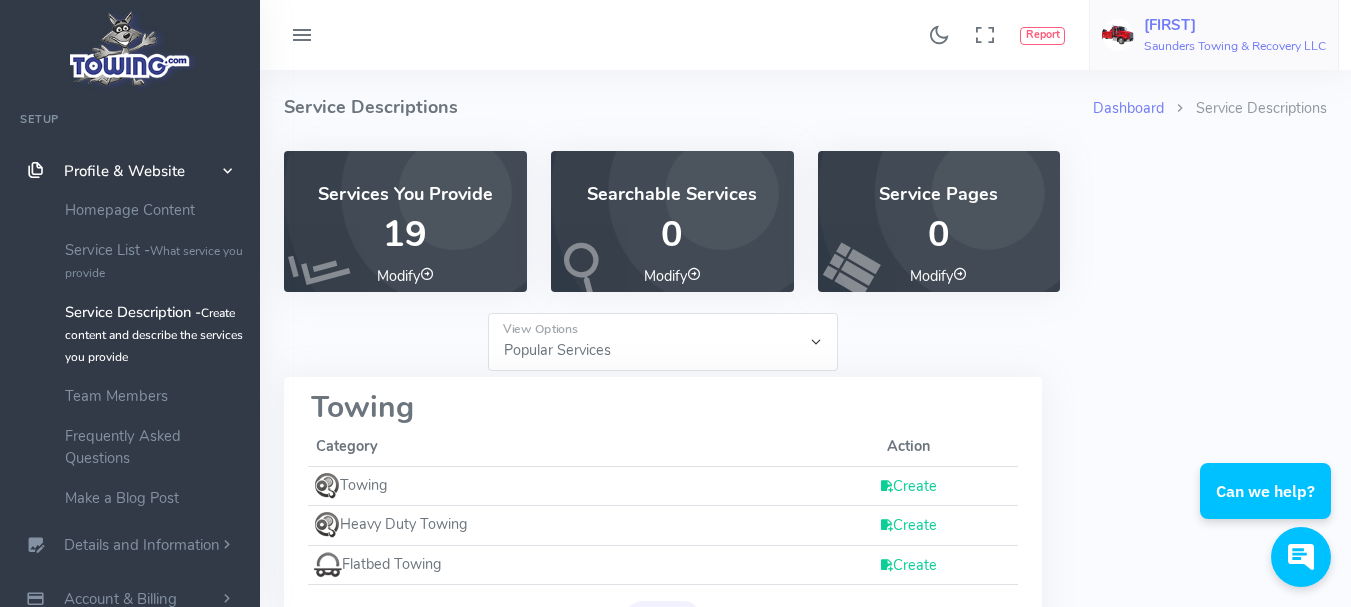 click on "[FIRST]" at bounding box center (1235, 25) 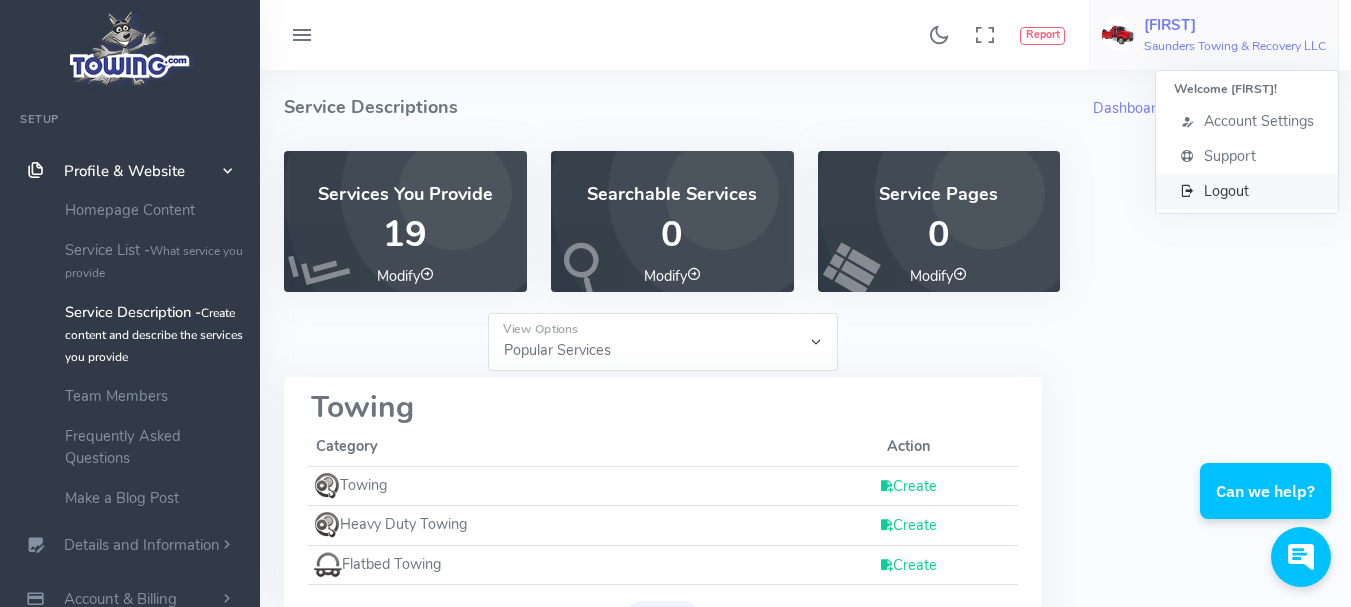 click on "Logout" at bounding box center [1226, 191] 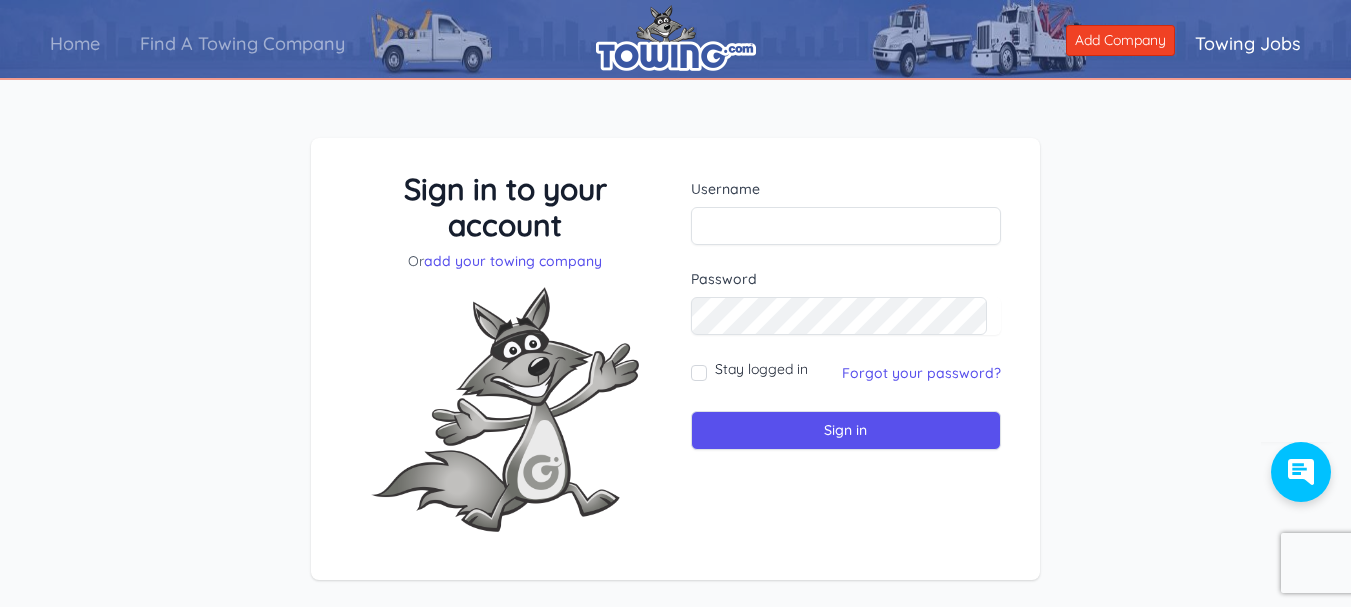 scroll, scrollTop: 0, scrollLeft: 0, axis: both 